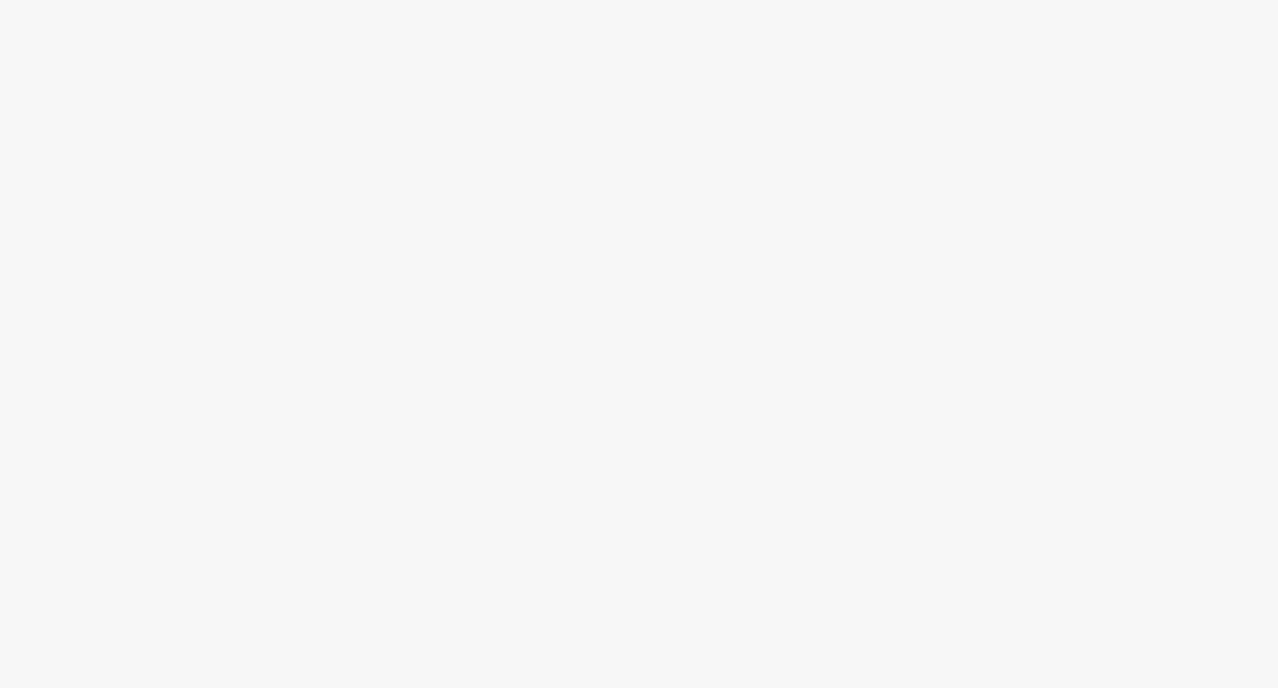 scroll, scrollTop: 0, scrollLeft: 0, axis: both 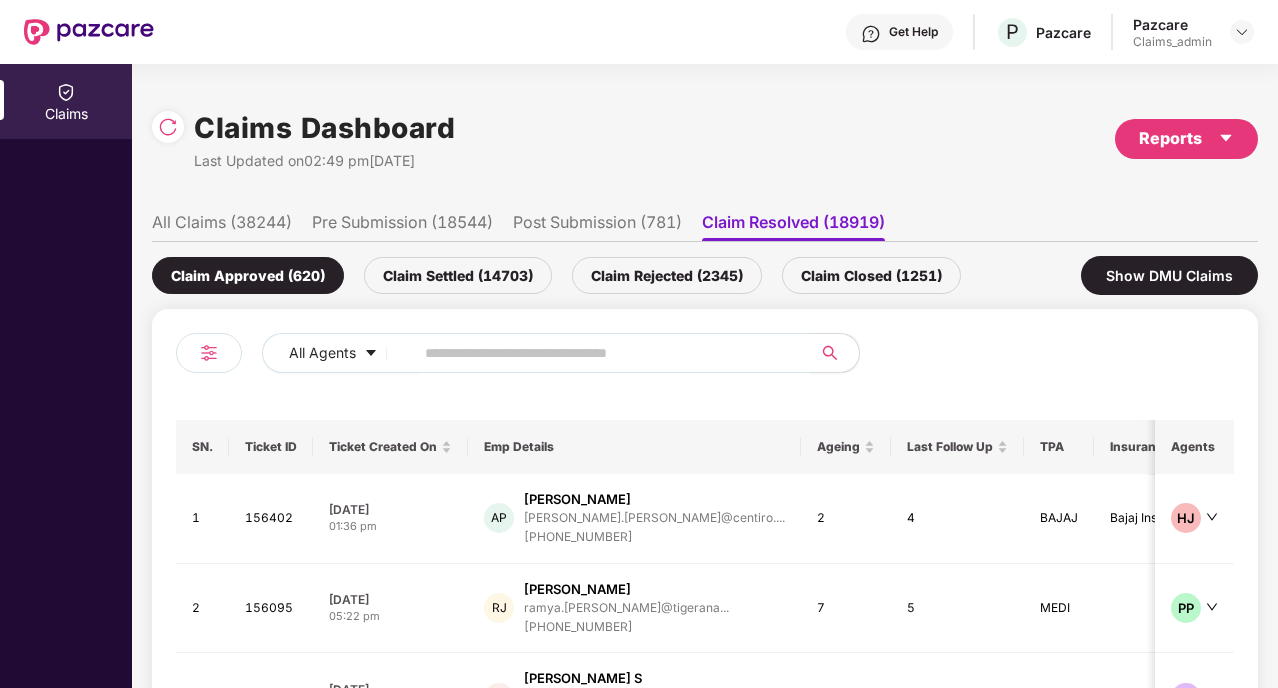 click on "Pazcare Claims_admin" at bounding box center [1193, 32] 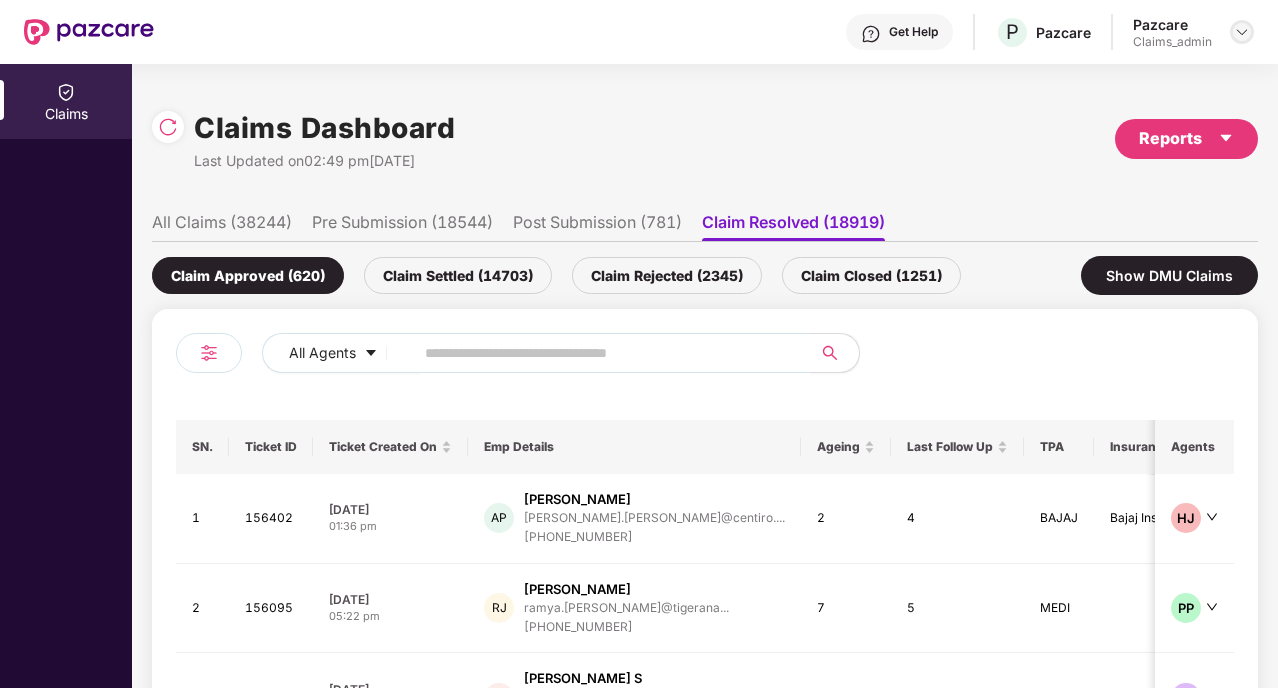 click at bounding box center [1242, 32] 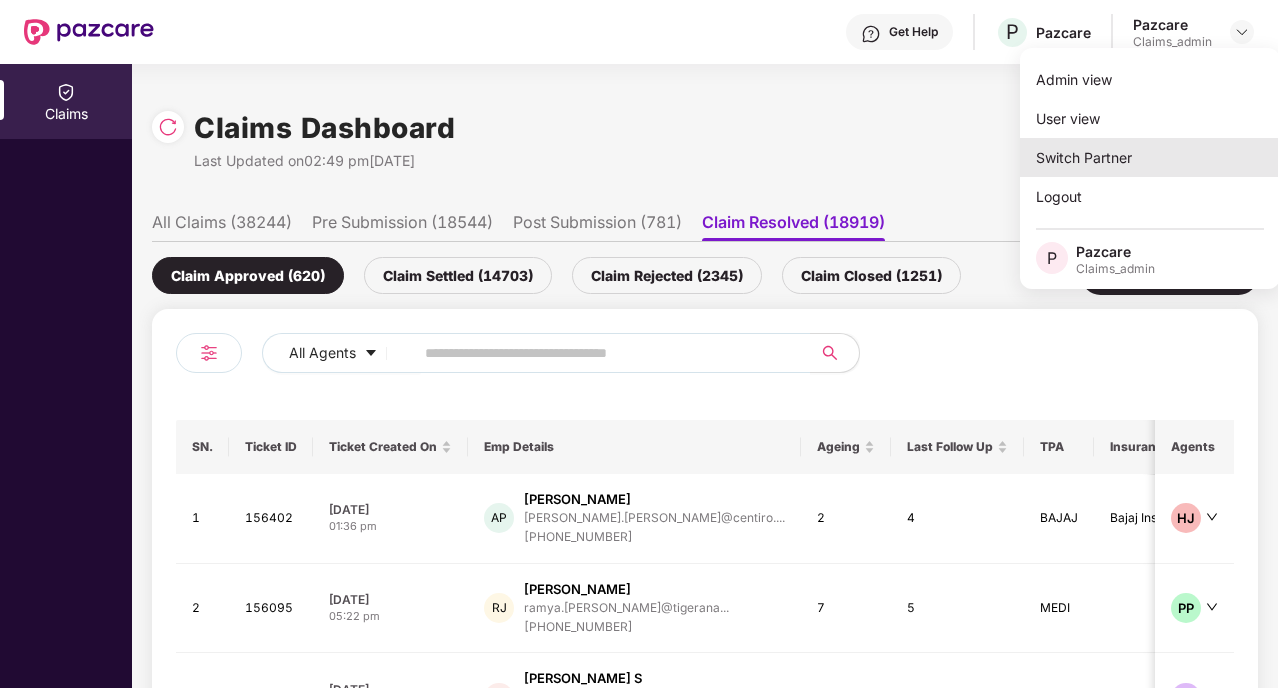 click on "Switch Partner" at bounding box center (1150, 157) 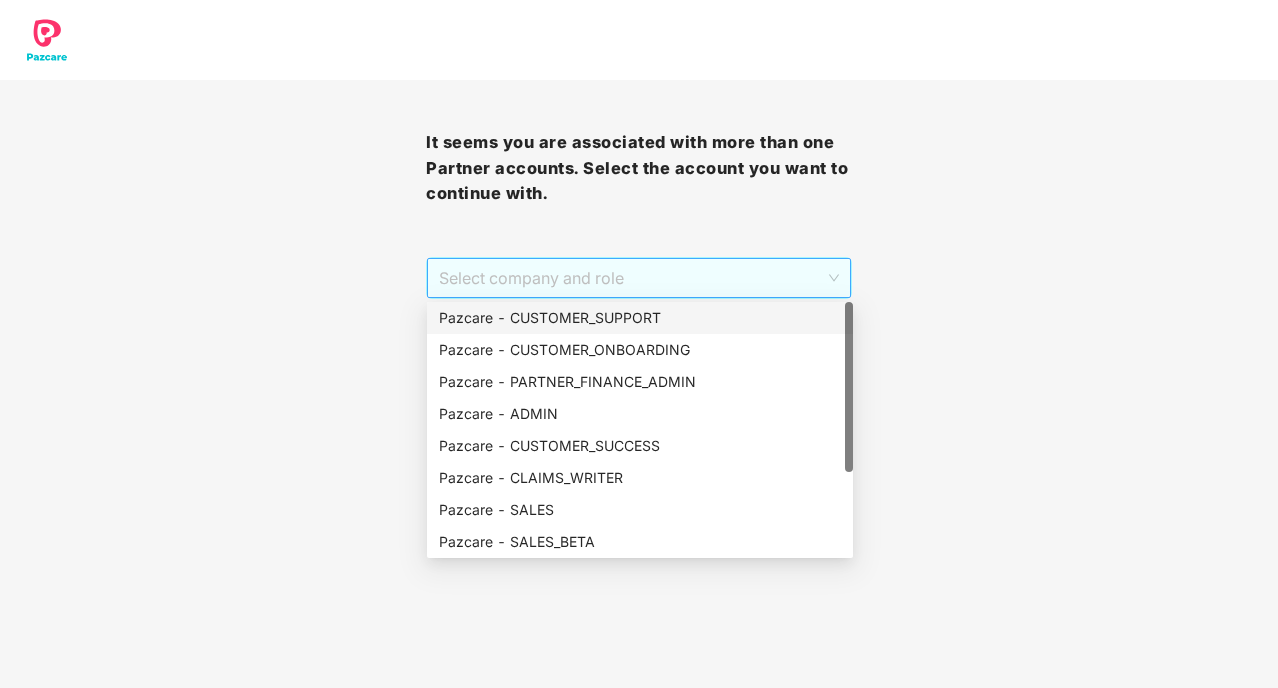 click on "Select company and role" at bounding box center [639, 278] 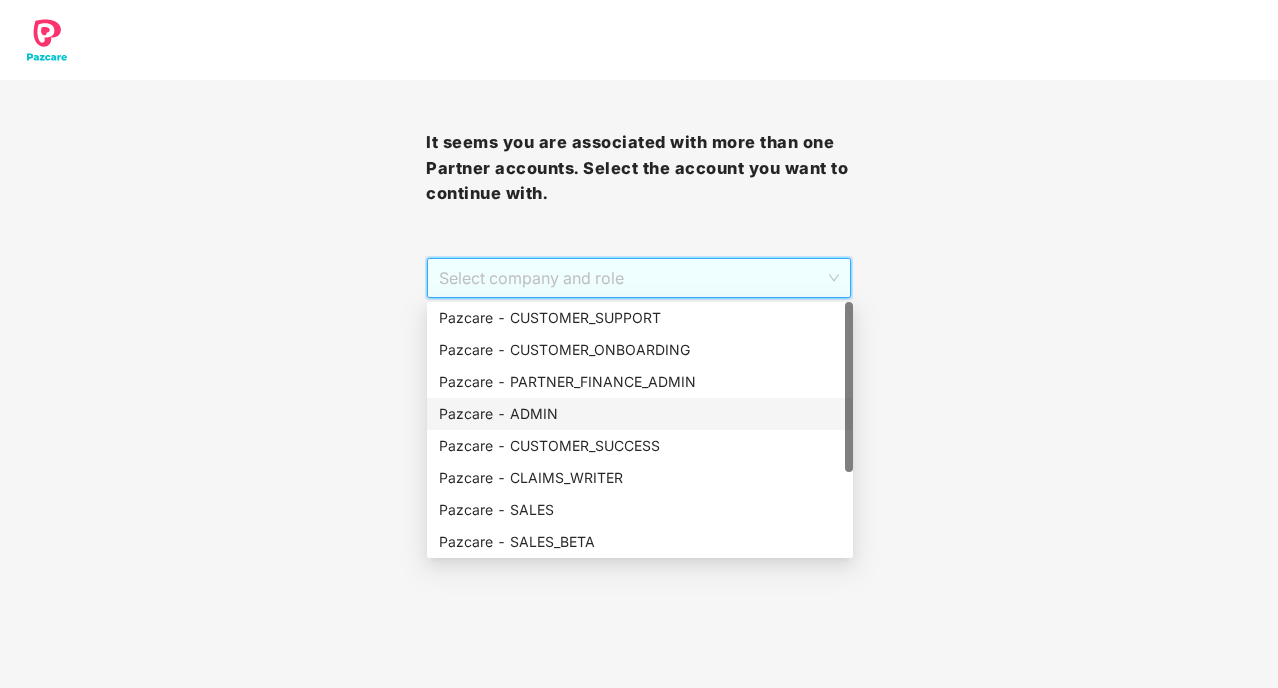 scroll, scrollTop: 128, scrollLeft: 0, axis: vertical 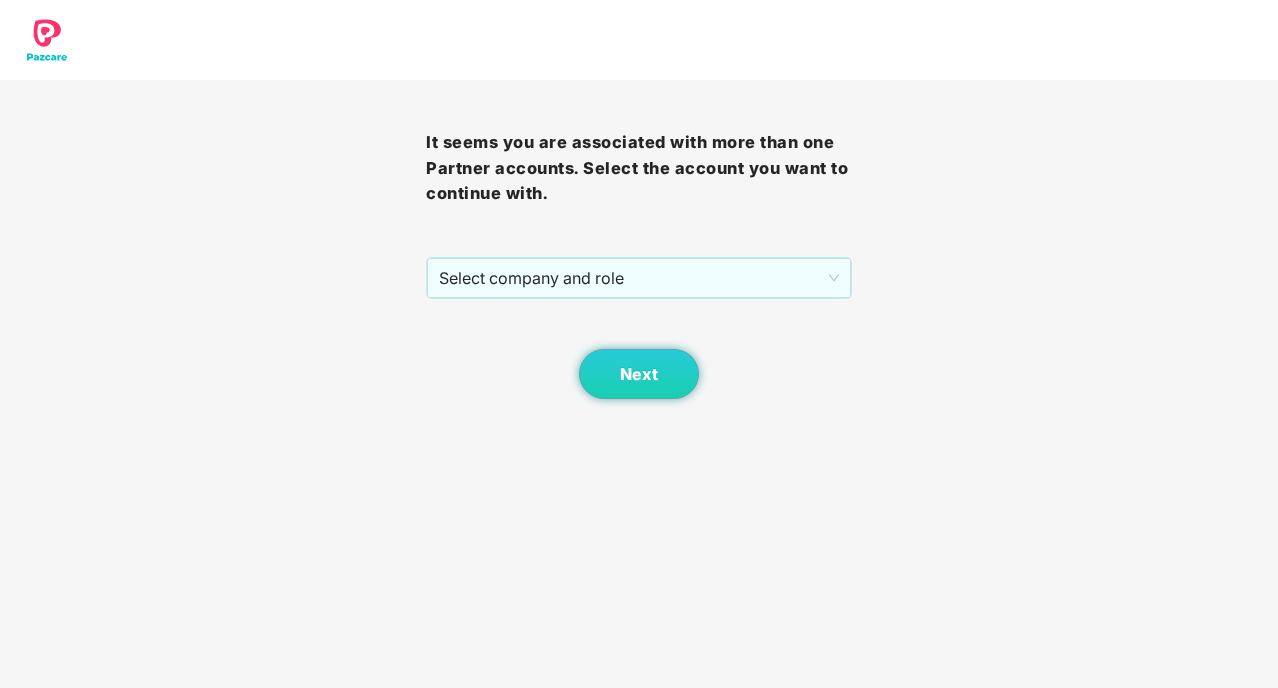 click on "It seems you are associated with more than one Partner accounts. Select the account you want to continue with." at bounding box center (639, 168) 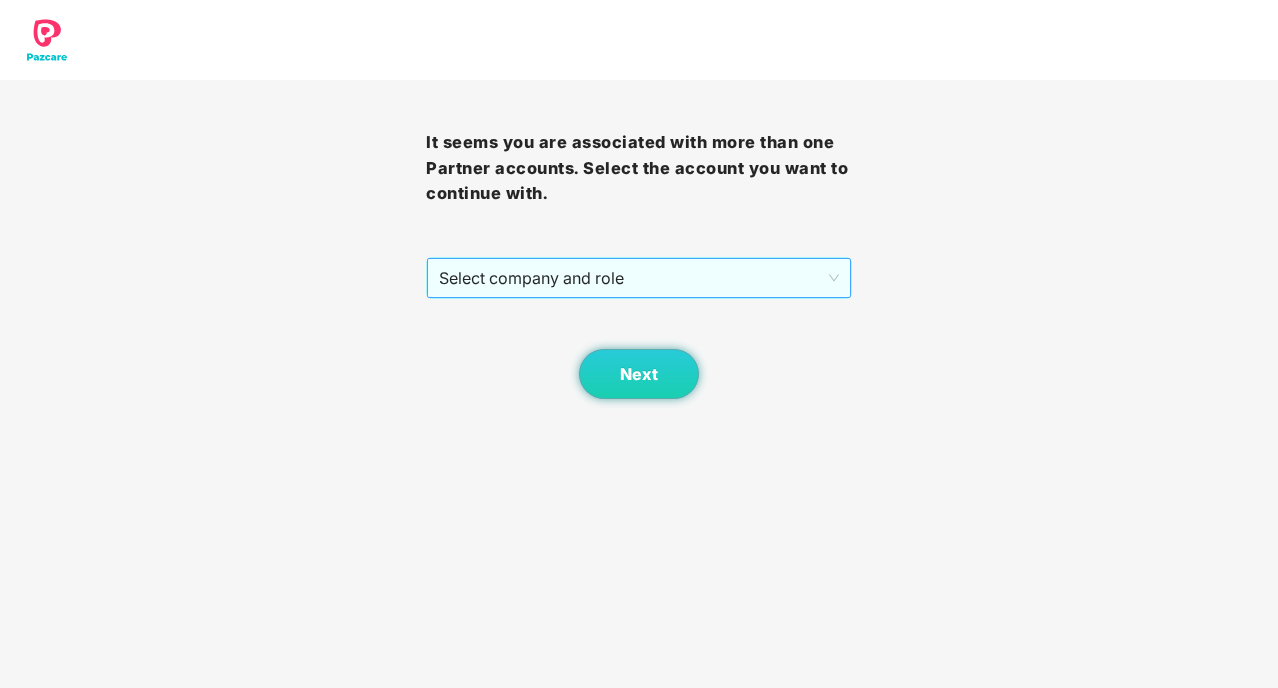 click on "Select company and role" at bounding box center (639, 278) 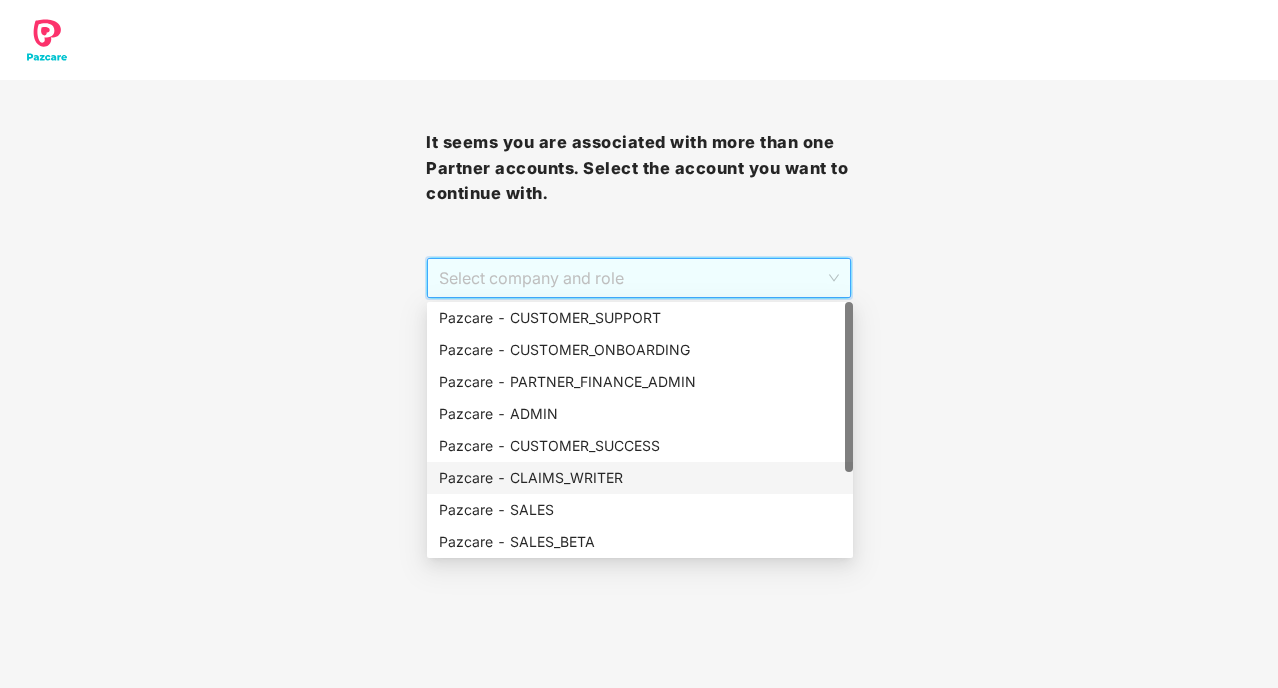 scroll, scrollTop: 128, scrollLeft: 0, axis: vertical 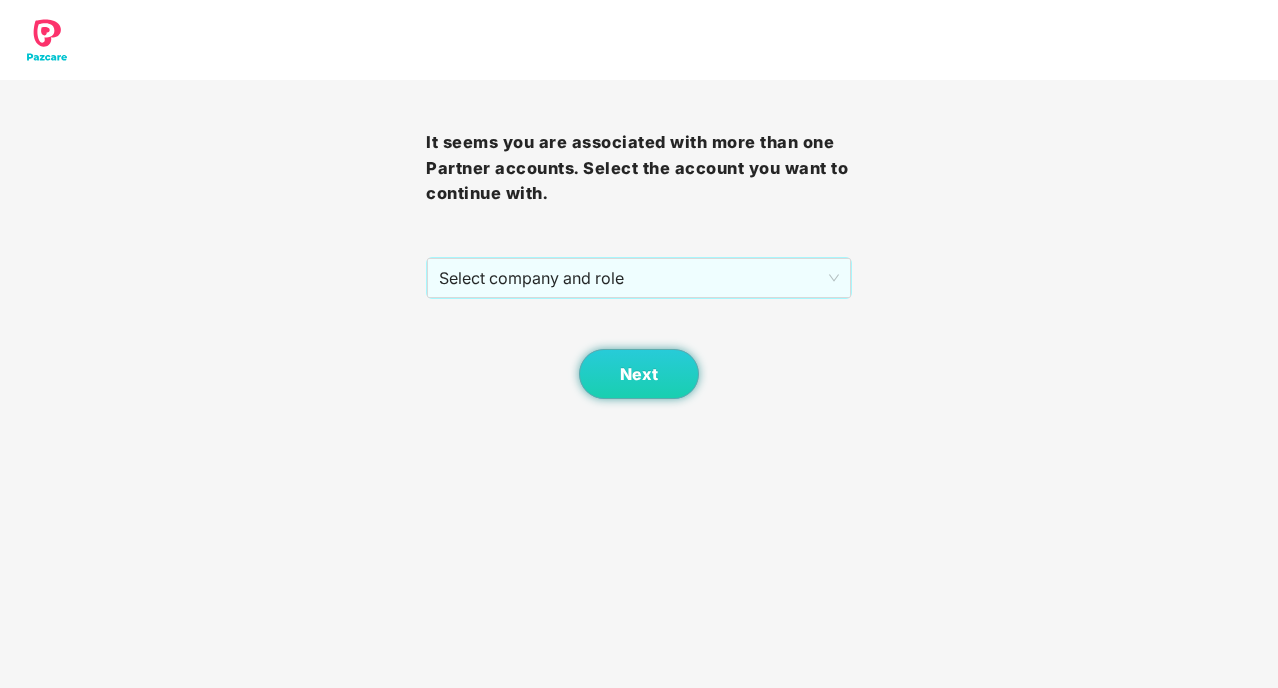 click on "It seems you are associated with more than one Partner accounts. Select the account you want to continue with. Select company and role Next" at bounding box center (639, 199) 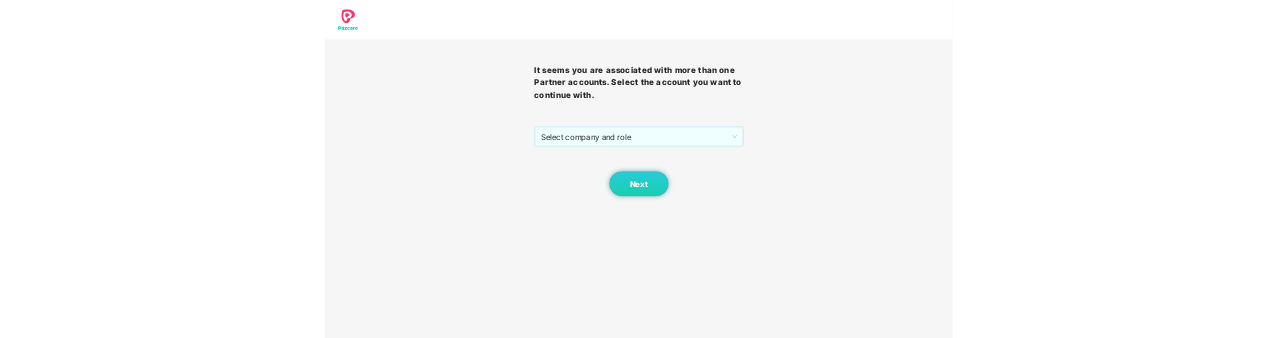 scroll, scrollTop: 0, scrollLeft: 0, axis: both 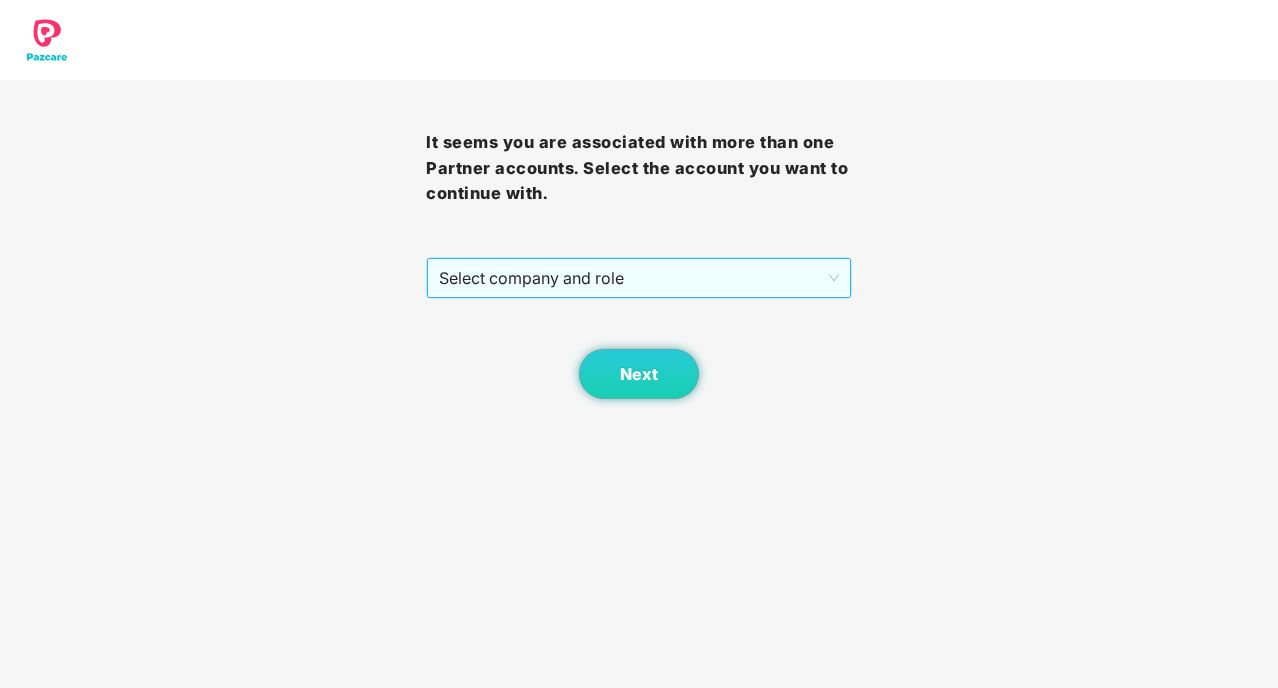 click on "Select company and role" at bounding box center [639, 278] 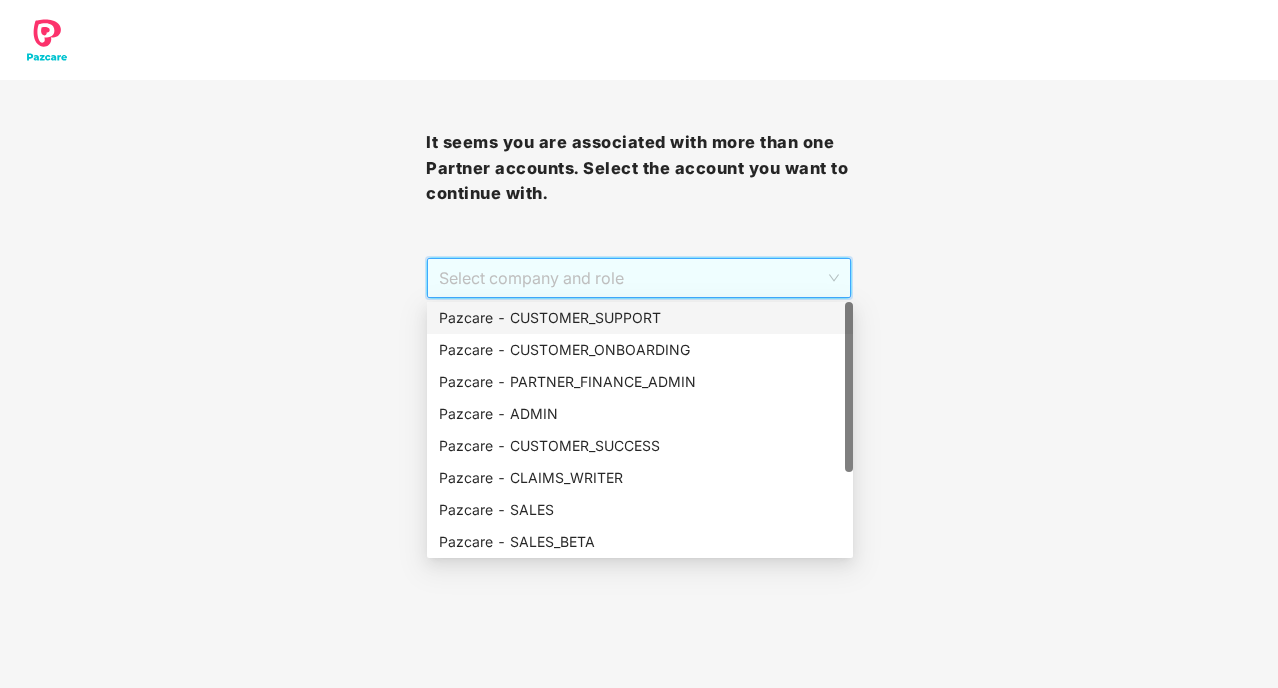 click on "Pazcare - CUSTOMER_SUPPORT" at bounding box center (640, 318) 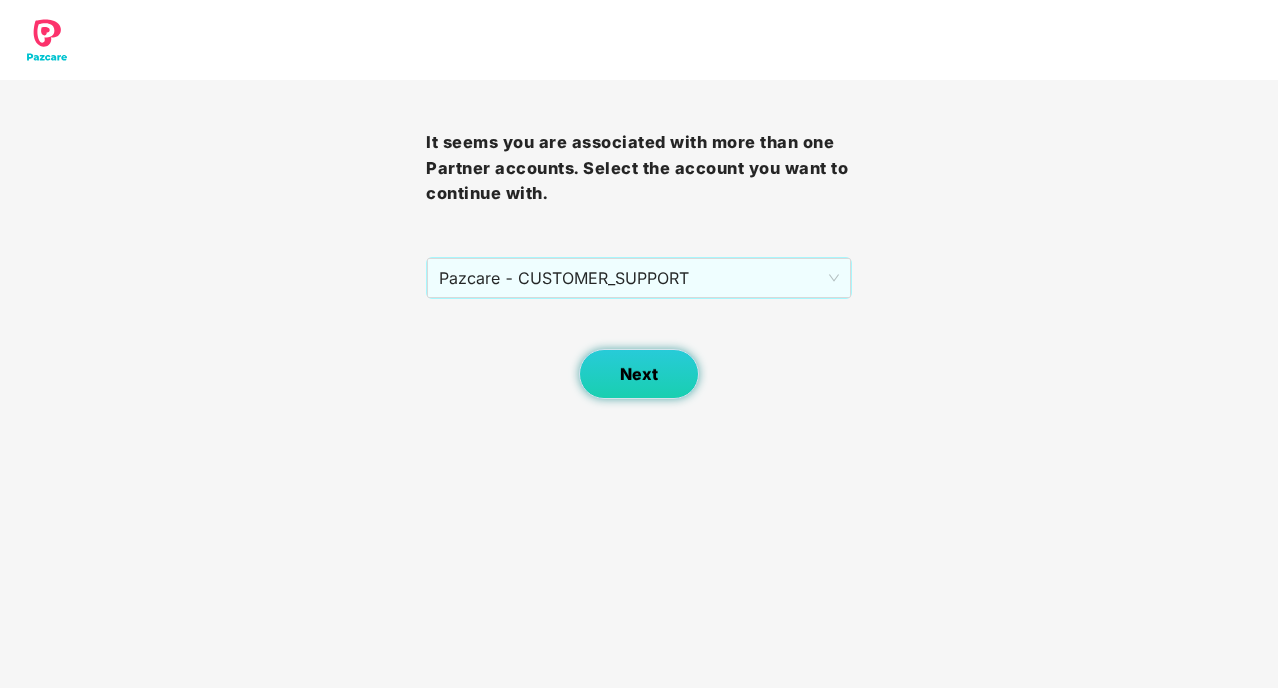 click on "Next" at bounding box center [639, 374] 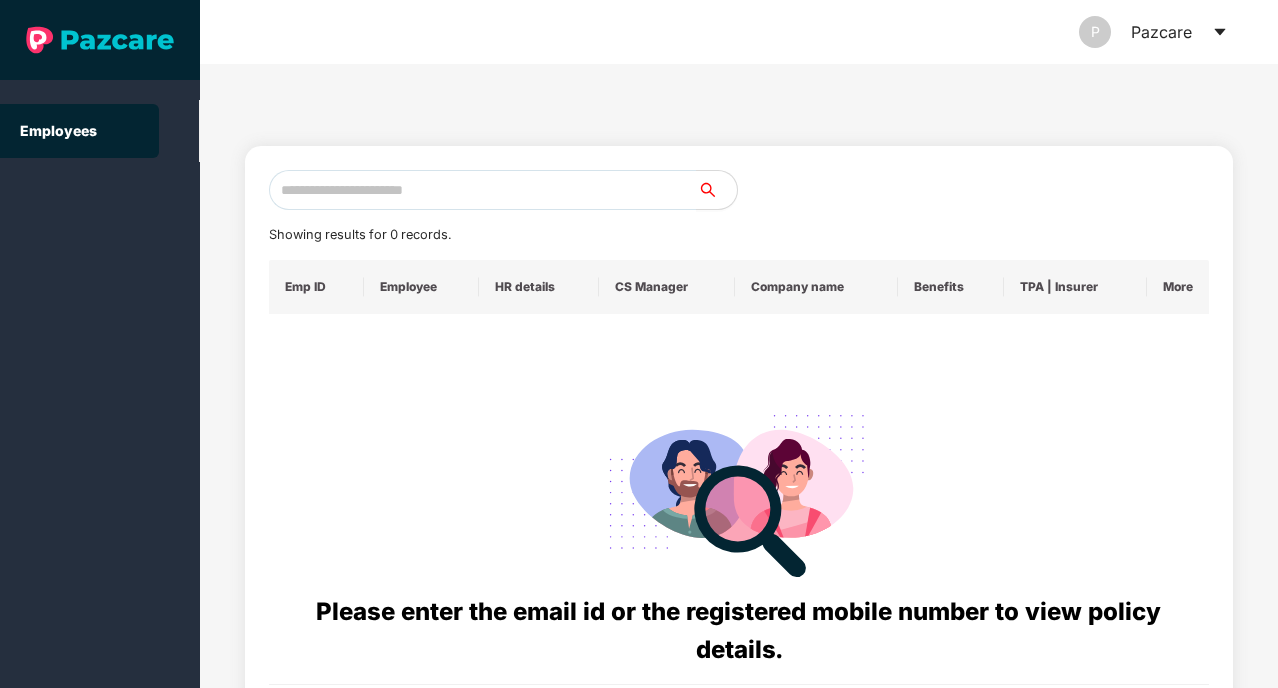 click 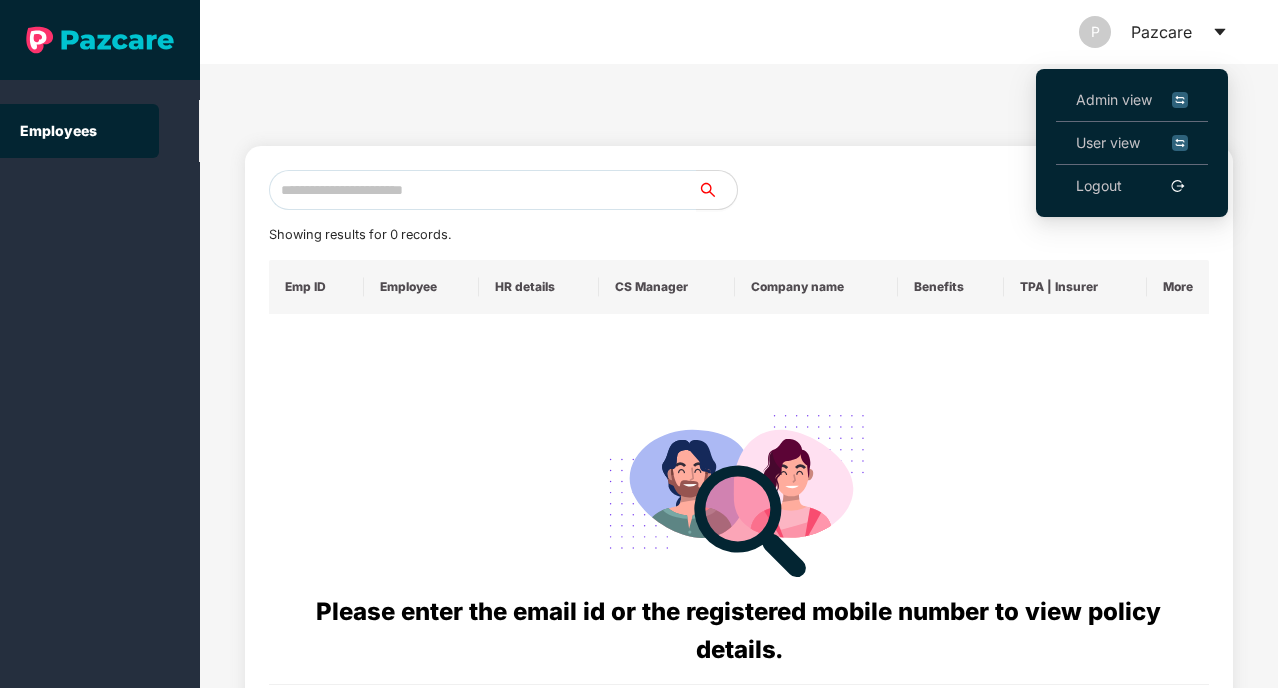 click on "Logout" at bounding box center (1099, 186) 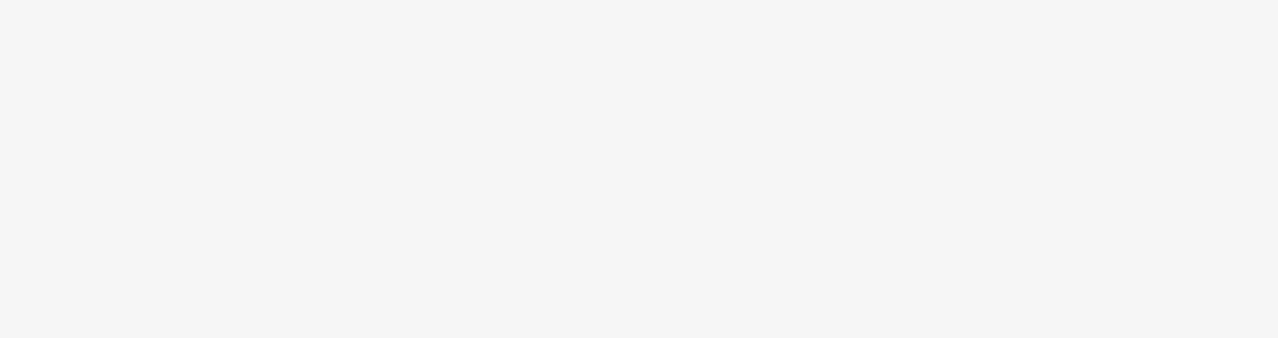 scroll, scrollTop: 0, scrollLeft: 0, axis: both 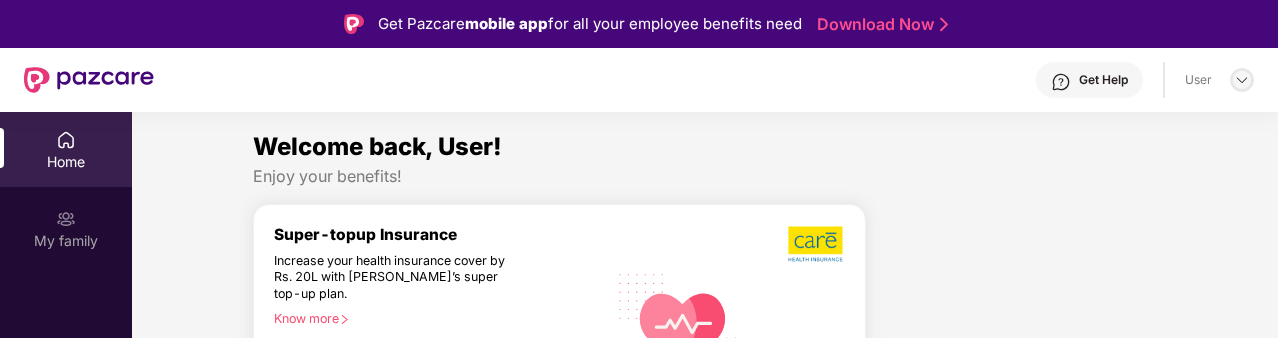 click at bounding box center (1242, 80) 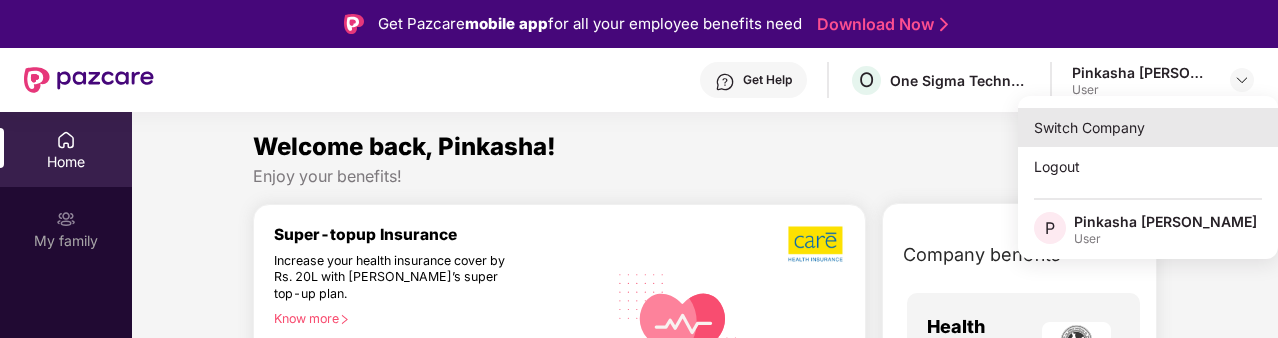 click on "Switch Company" at bounding box center [1148, 127] 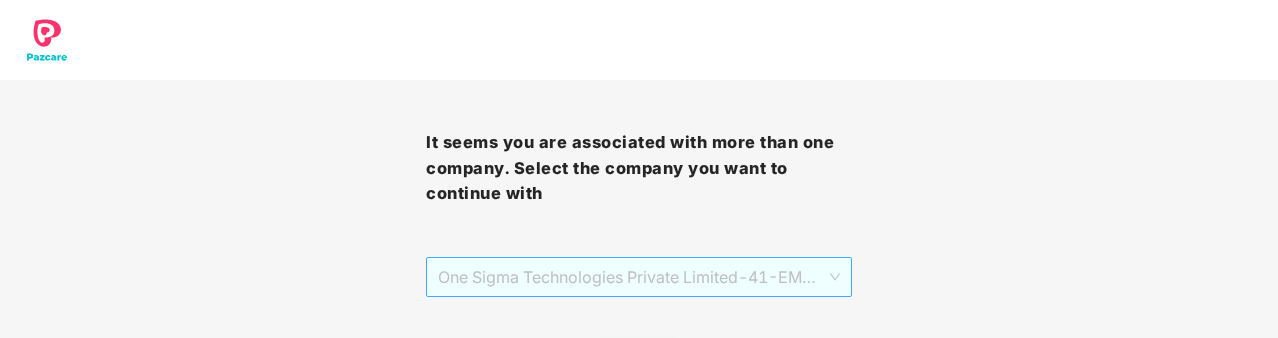 click on "One Sigma Technologies Private Limited  -  41  -  EMPLOYEE" at bounding box center (639, 277) 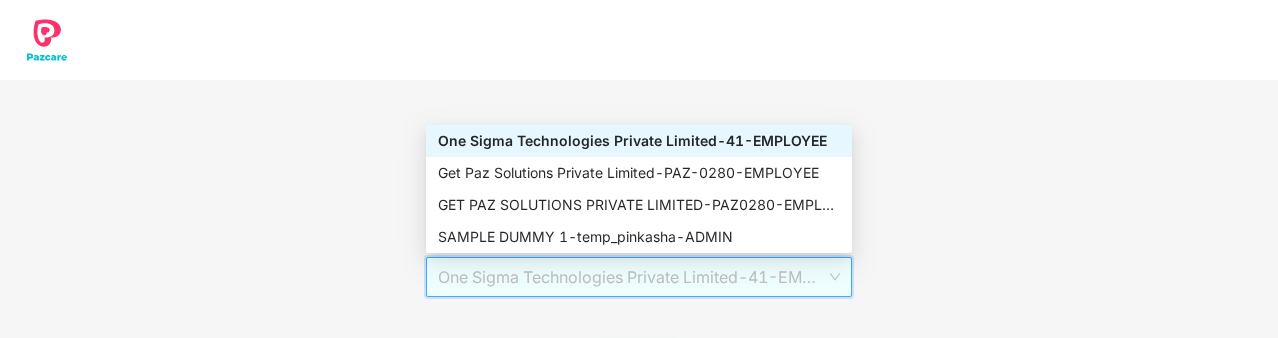 scroll, scrollTop: 59, scrollLeft: 0, axis: vertical 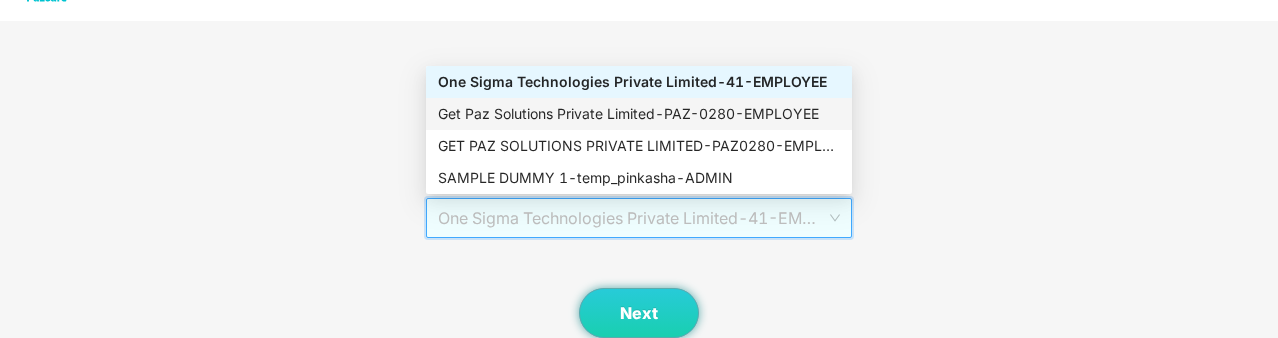 click on "Get Paz Solutions Private Limited  -  PAZ-0280  -  EMPLOYEE" at bounding box center [639, 114] 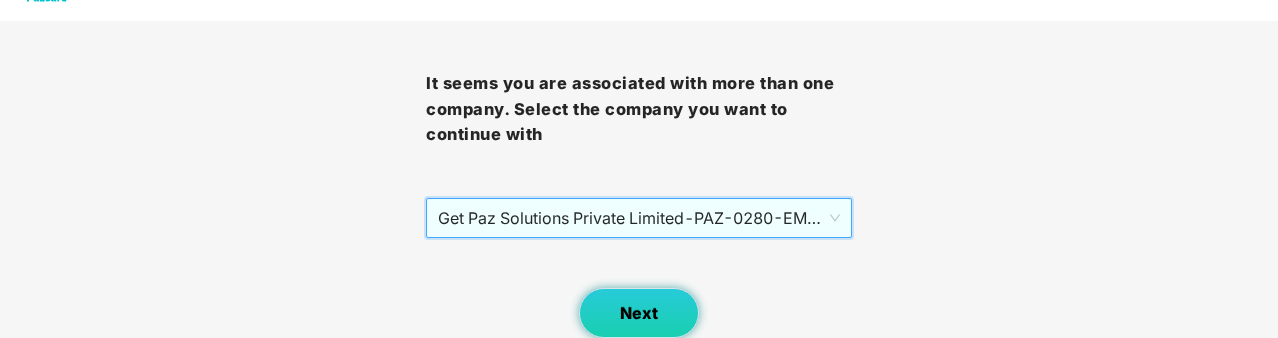 click on "Next" at bounding box center [639, 313] 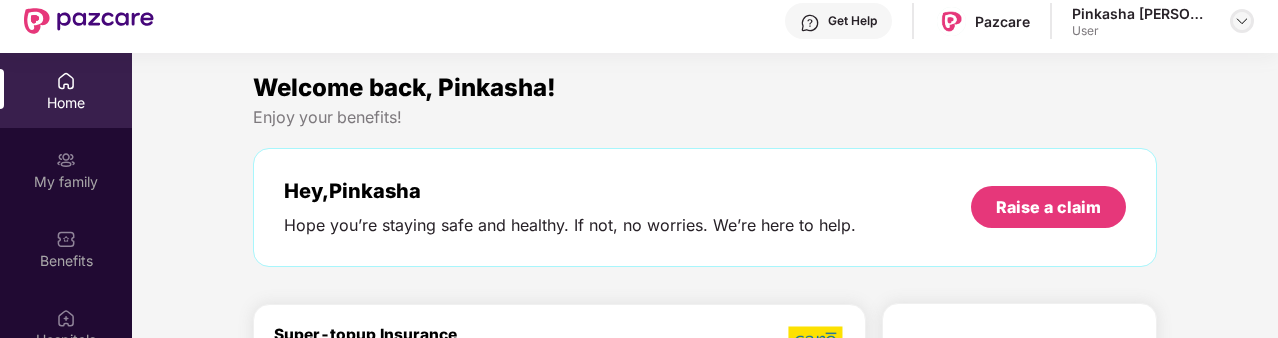 click at bounding box center (1242, 21) 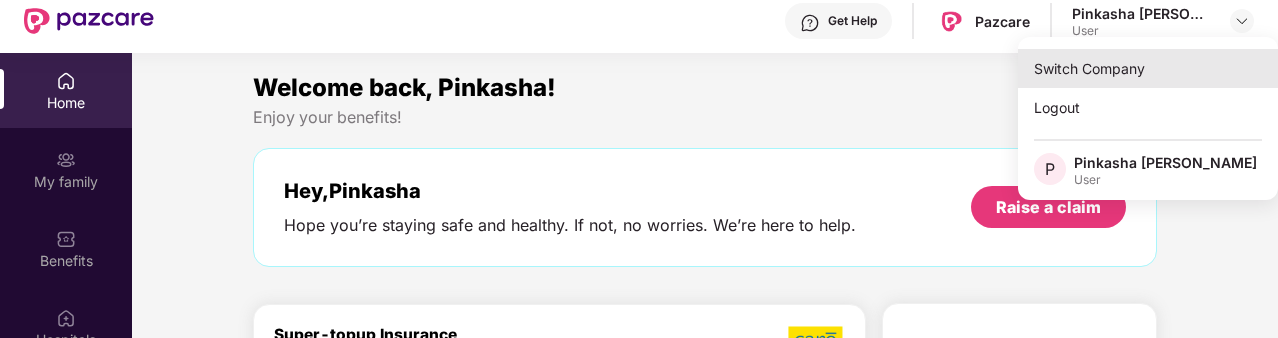 click on "Switch Company" at bounding box center [1148, 68] 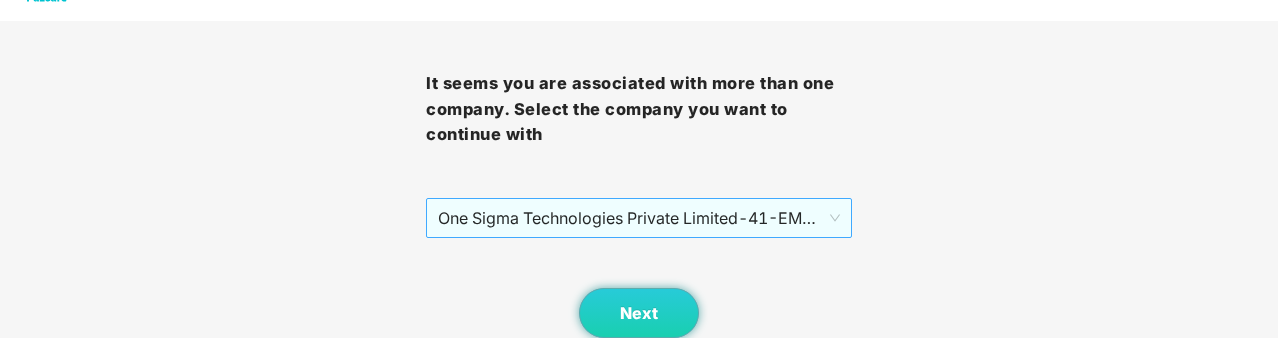 click on "One Sigma Technologies Private Limited  -  41  -  EMPLOYEE" at bounding box center [639, 218] 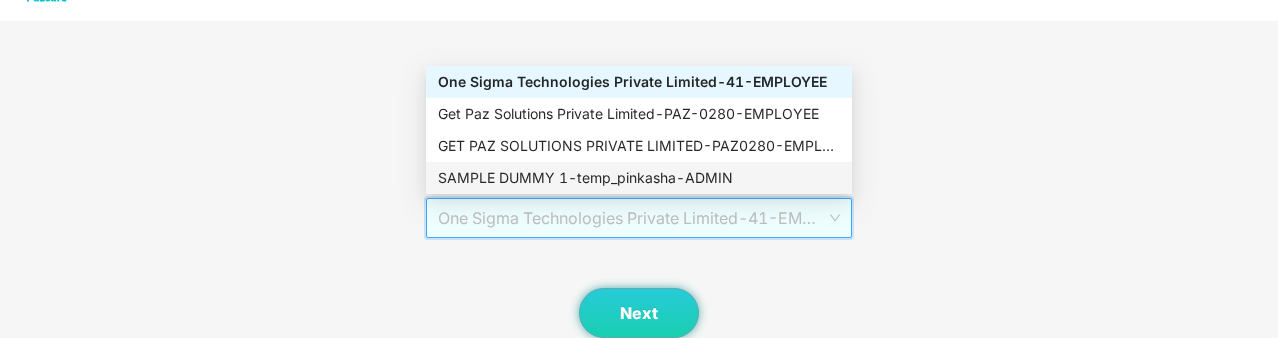 click on "SAMPLE DUMMY 1  -  temp_pinkasha  -  ADMIN" at bounding box center (639, 178) 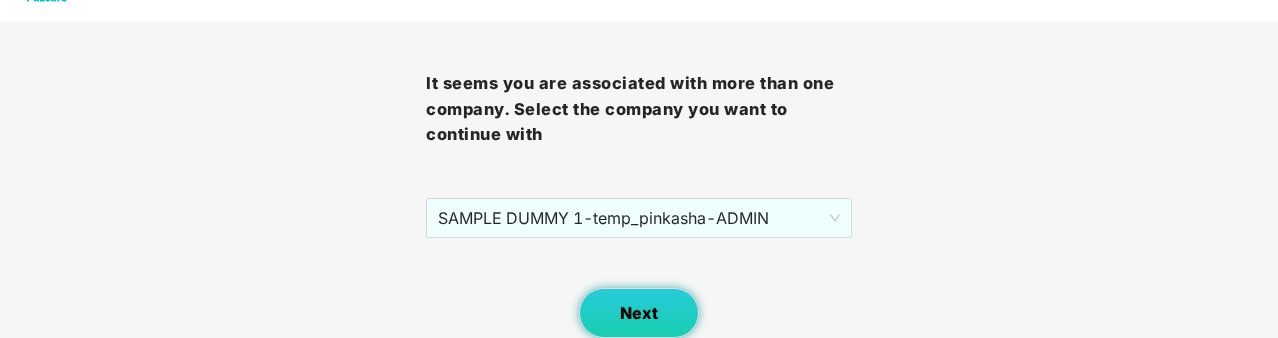 click on "Next" at bounding box center [639, 313] 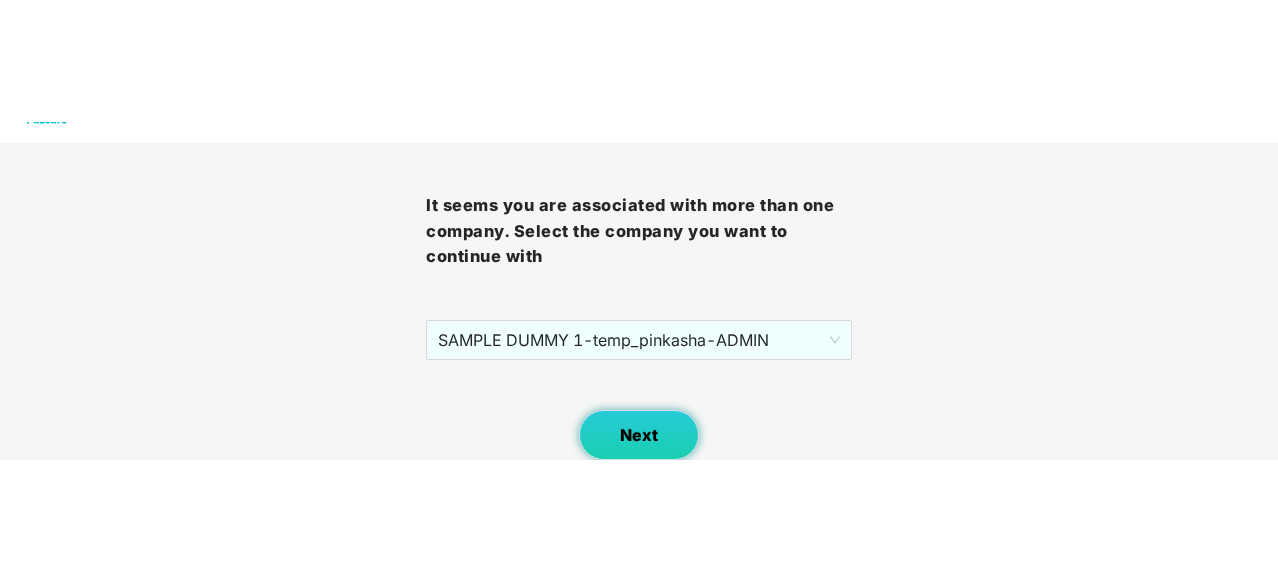 scroll, scrollTop: 0, scrollLeft: 0, axis: both 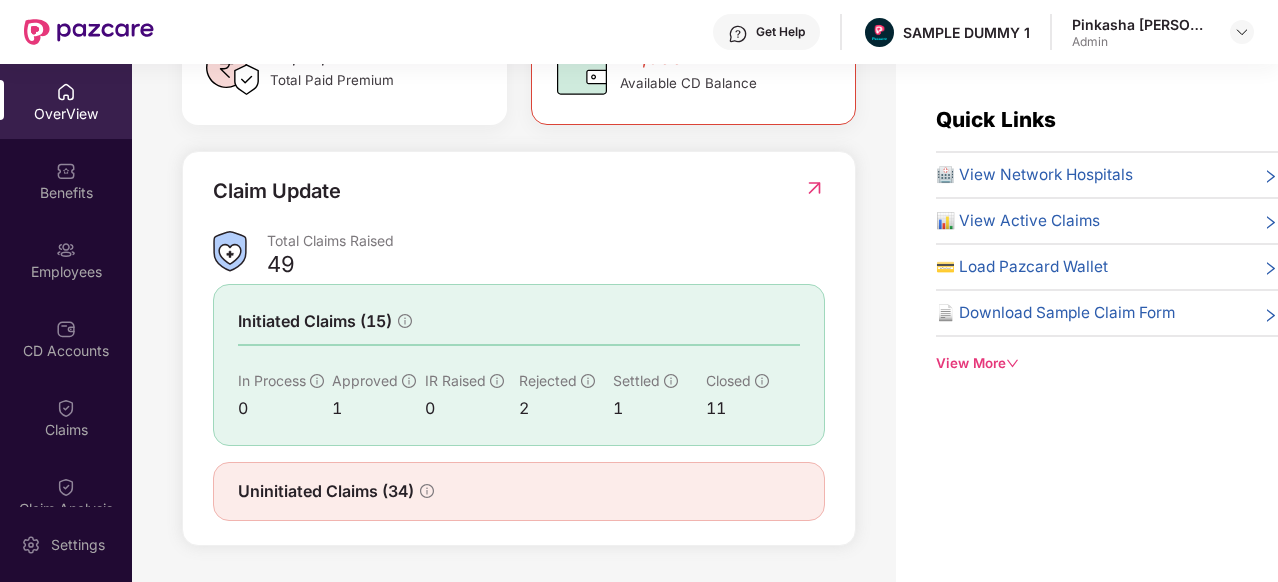 click at bounding box center (1242, 32) 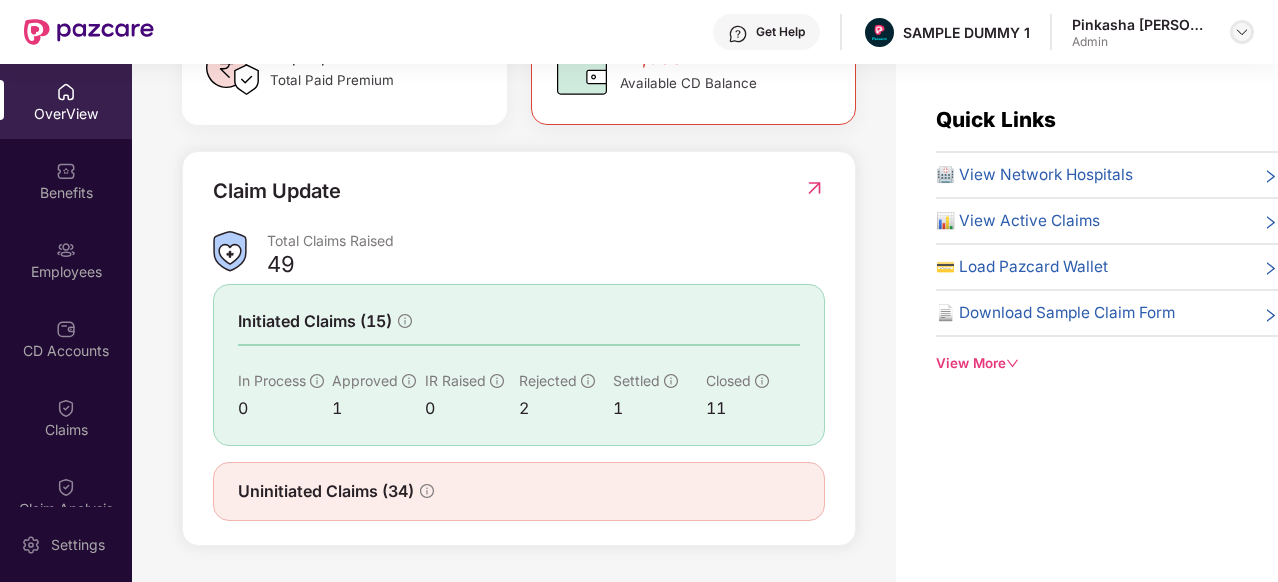 click at bounding box center (1242, 32) 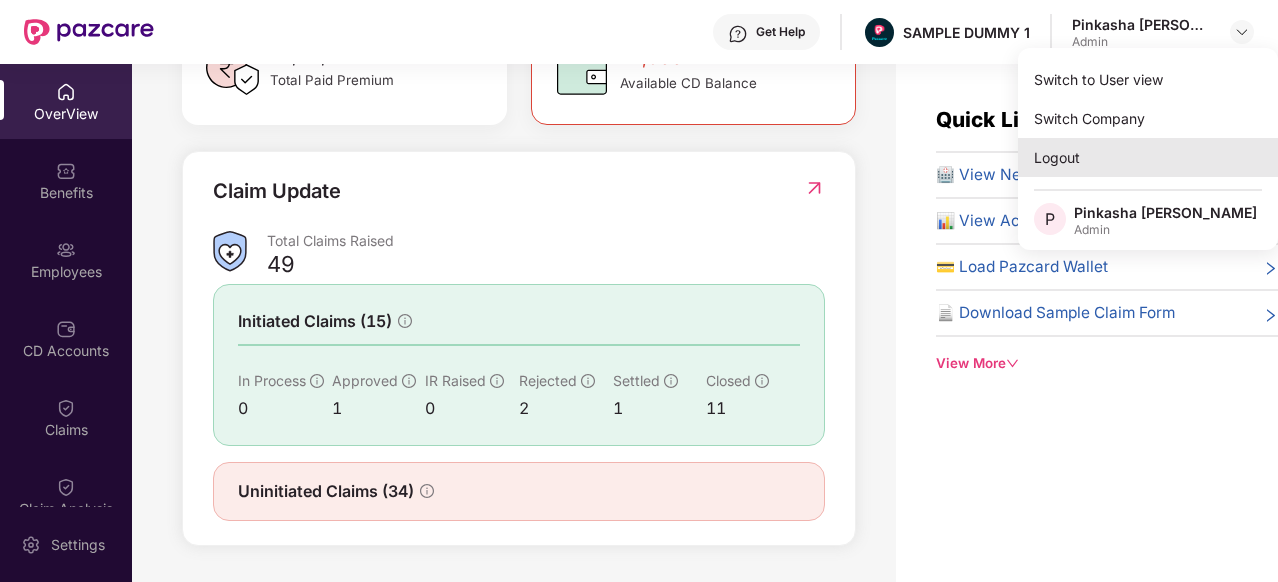 click on "Logout" at bounding box center [1148, 157] 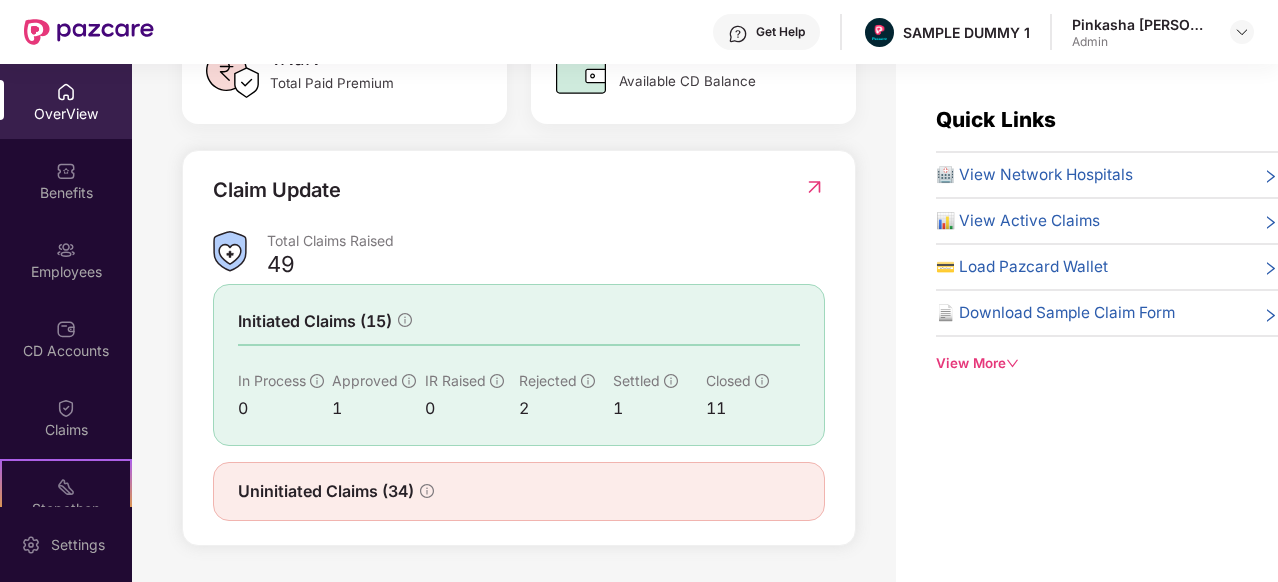 scroll, scrollTop: 627, scrollLeft: 0, axis: vertical 